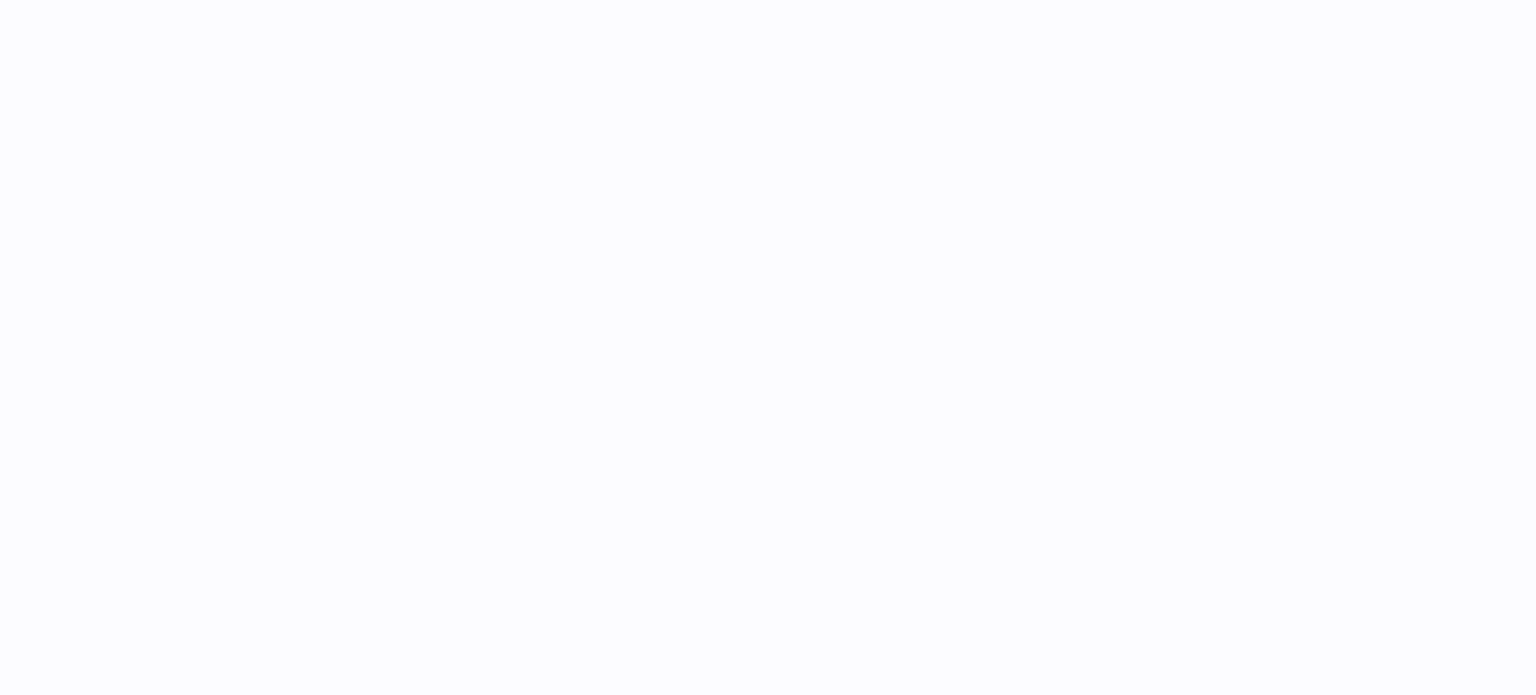 scroll, scrollTop: 0, scrollLeft: 0, axis: both 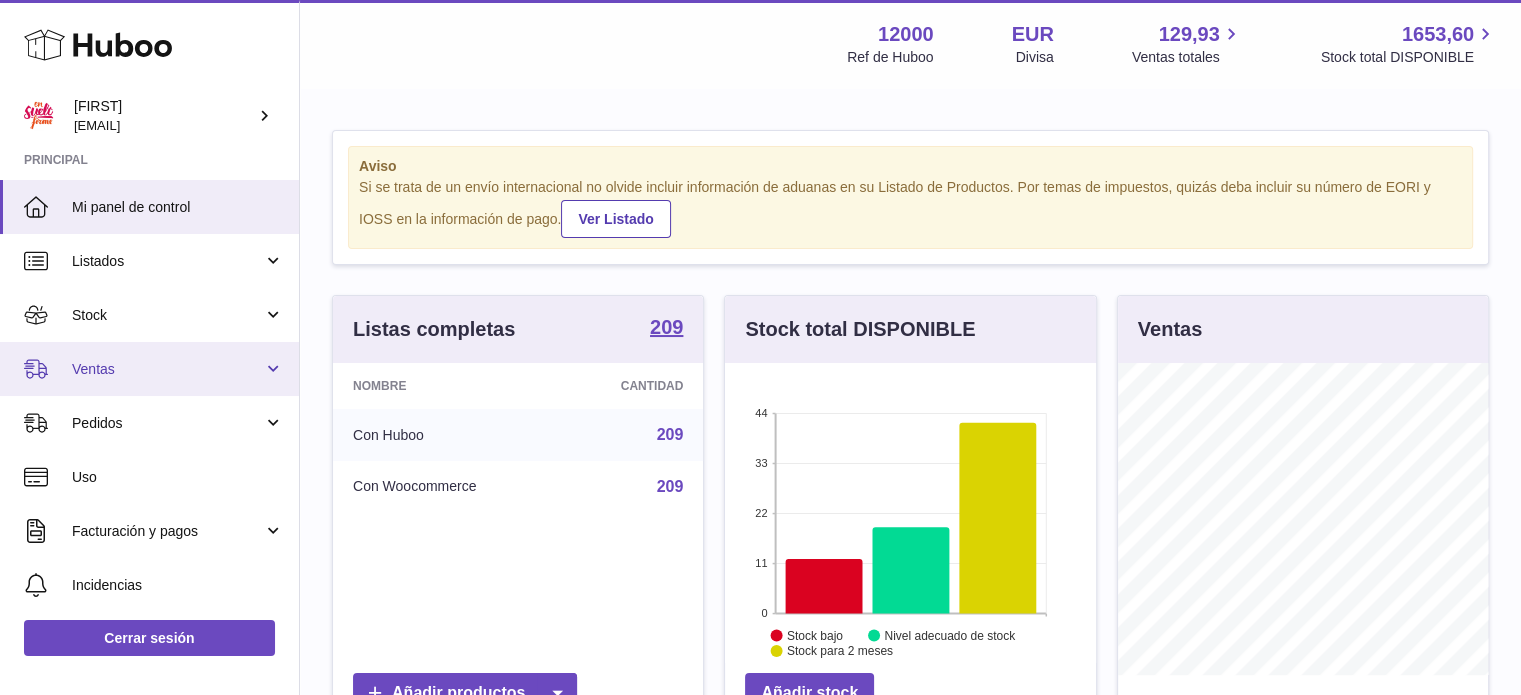 click on "Ventas" at bounding box center [167, 369] 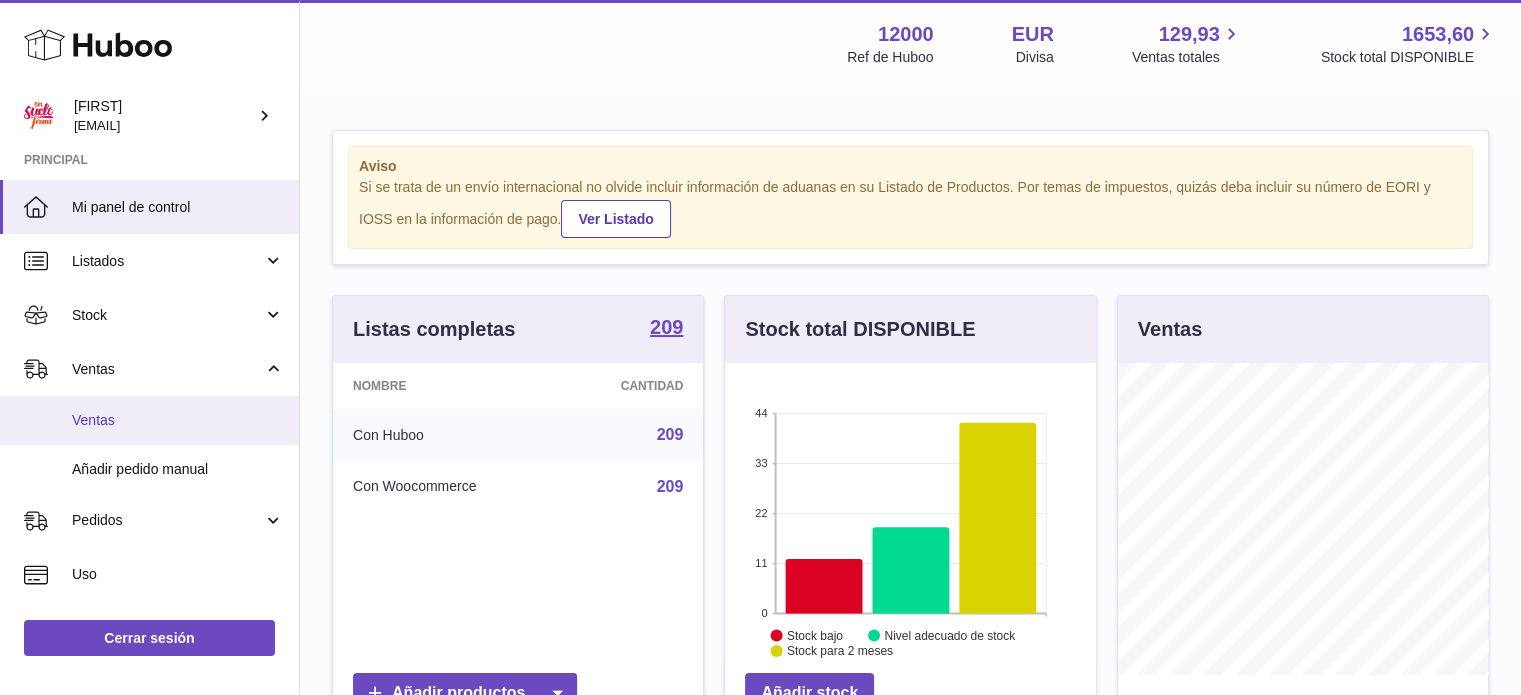click on "Ventas" at bounding box center [178, 420] 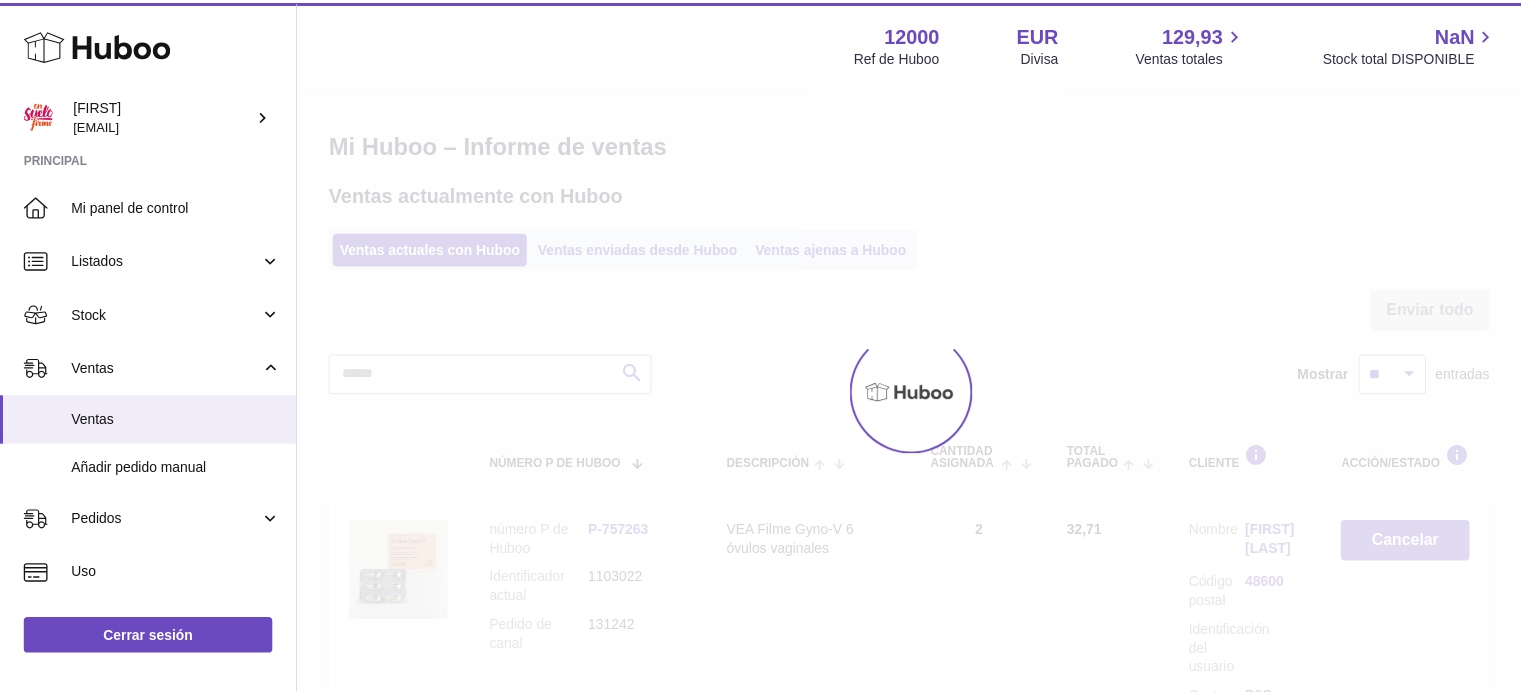 scroll, scrollTop: 0, scrollLeft: 0, axis: both 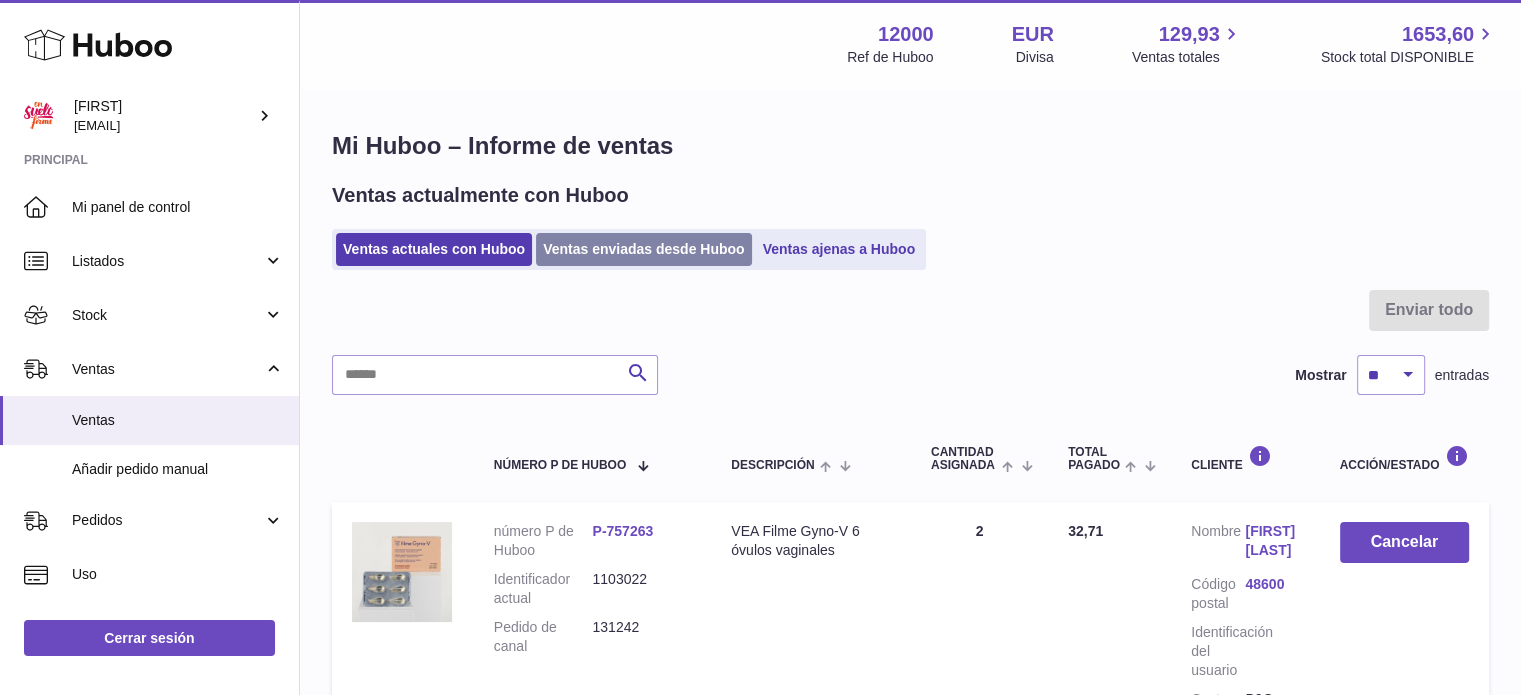 click on "Ventas enviadas desde Huboo" at bounding box center [644, 249] 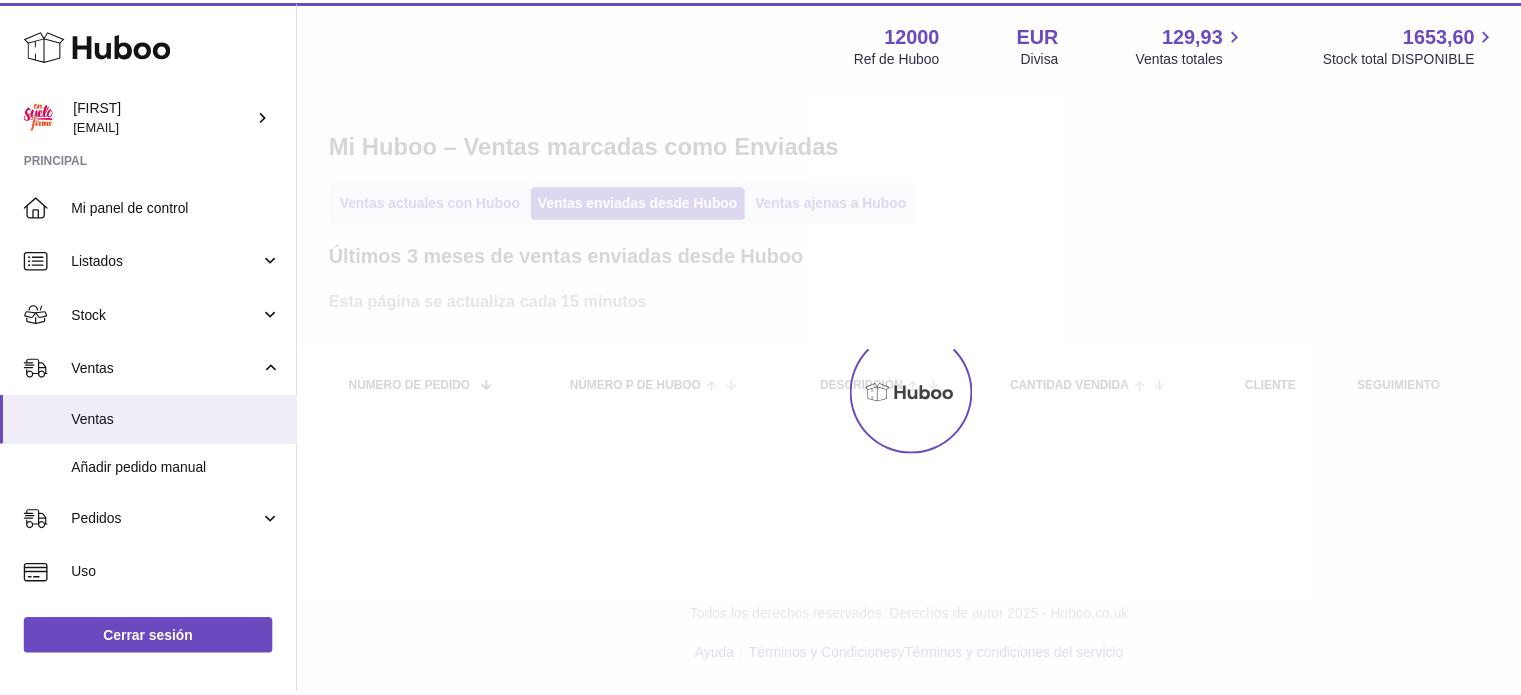 scroll, scrollTop: 0, scrollLeft: 0, axis: both 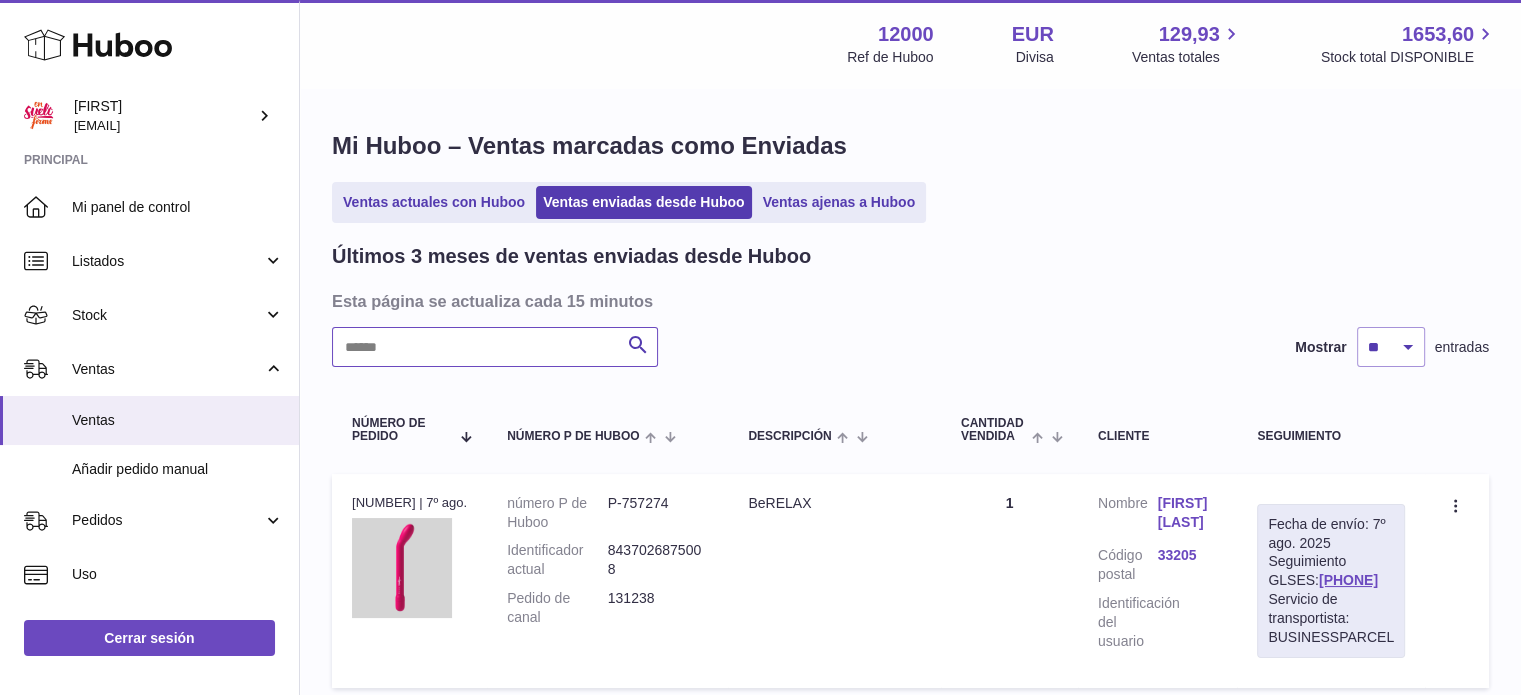 click at bounding box center [495, 347] 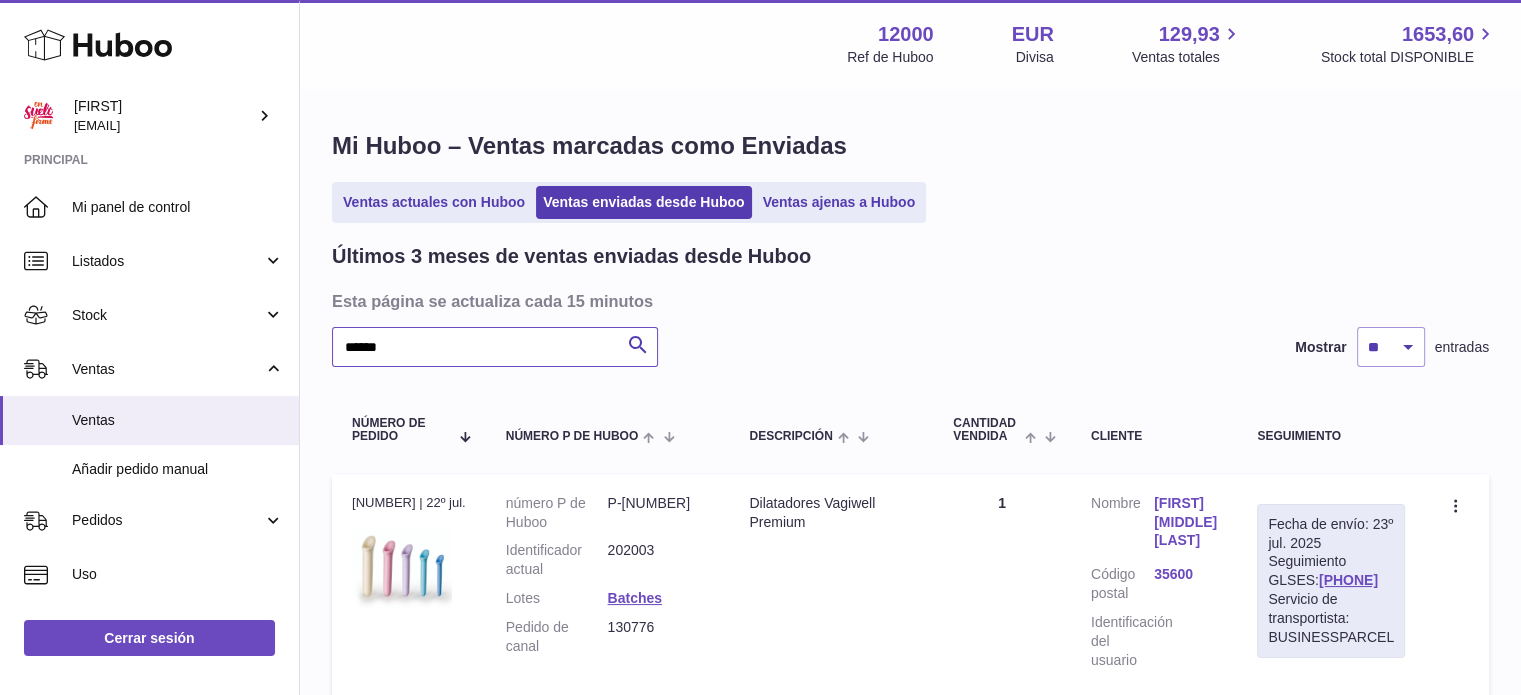 drag, startPoint x: 368, startPoint y: 345, endPoint x: 298, endPoint y: 352, distance: 70.34913 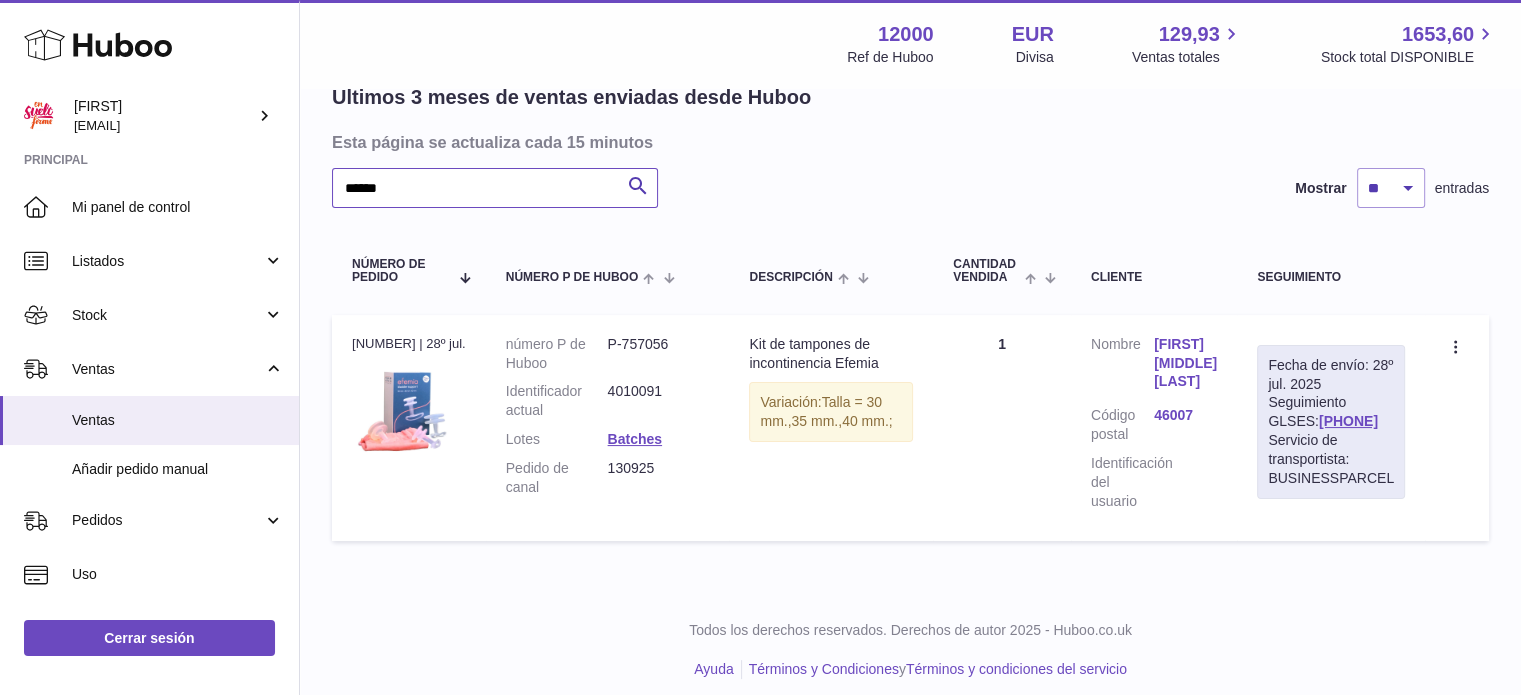 scroll, scrollTop: 177, scrollLeft: 0, axis: vertical 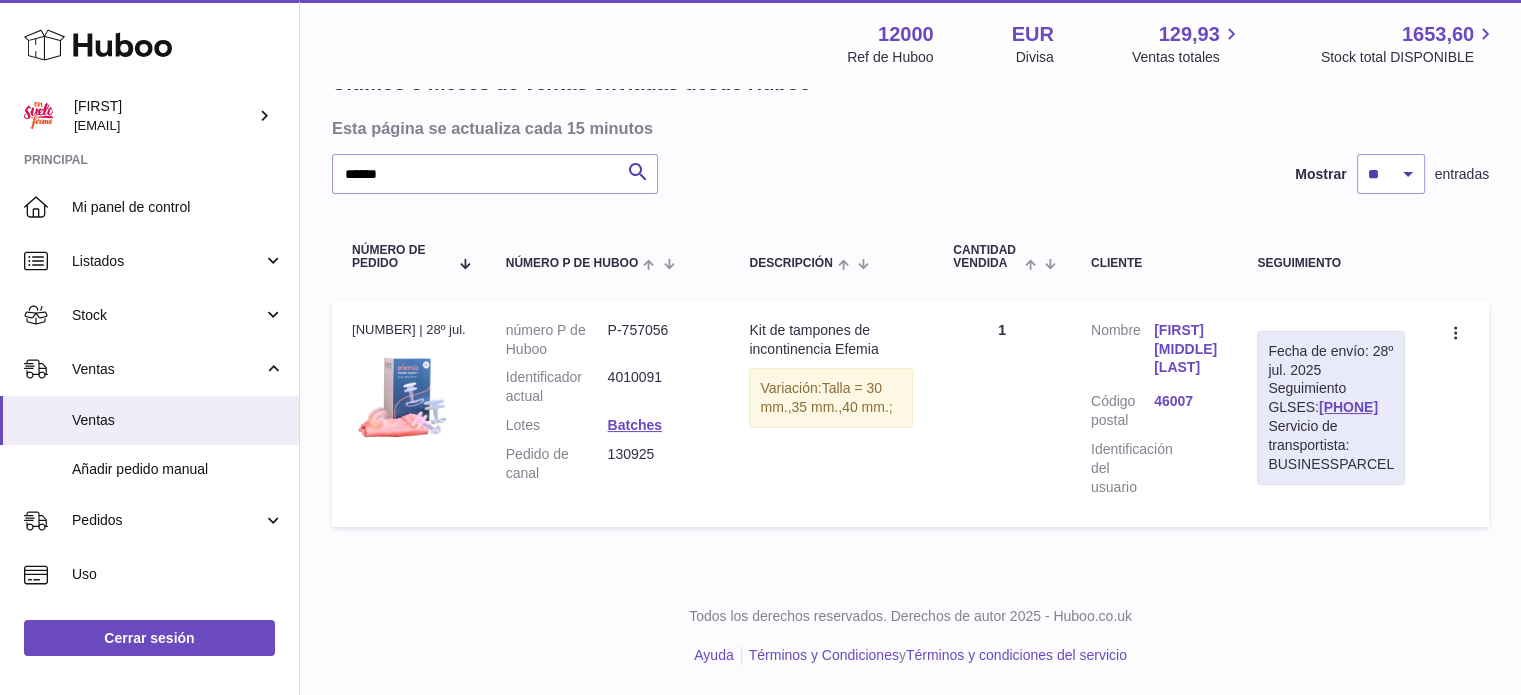 drag, startPoint x: 1392, startPoint y: 418, endPoint x: 1264, endPoint y: 421, distance: 128.03516 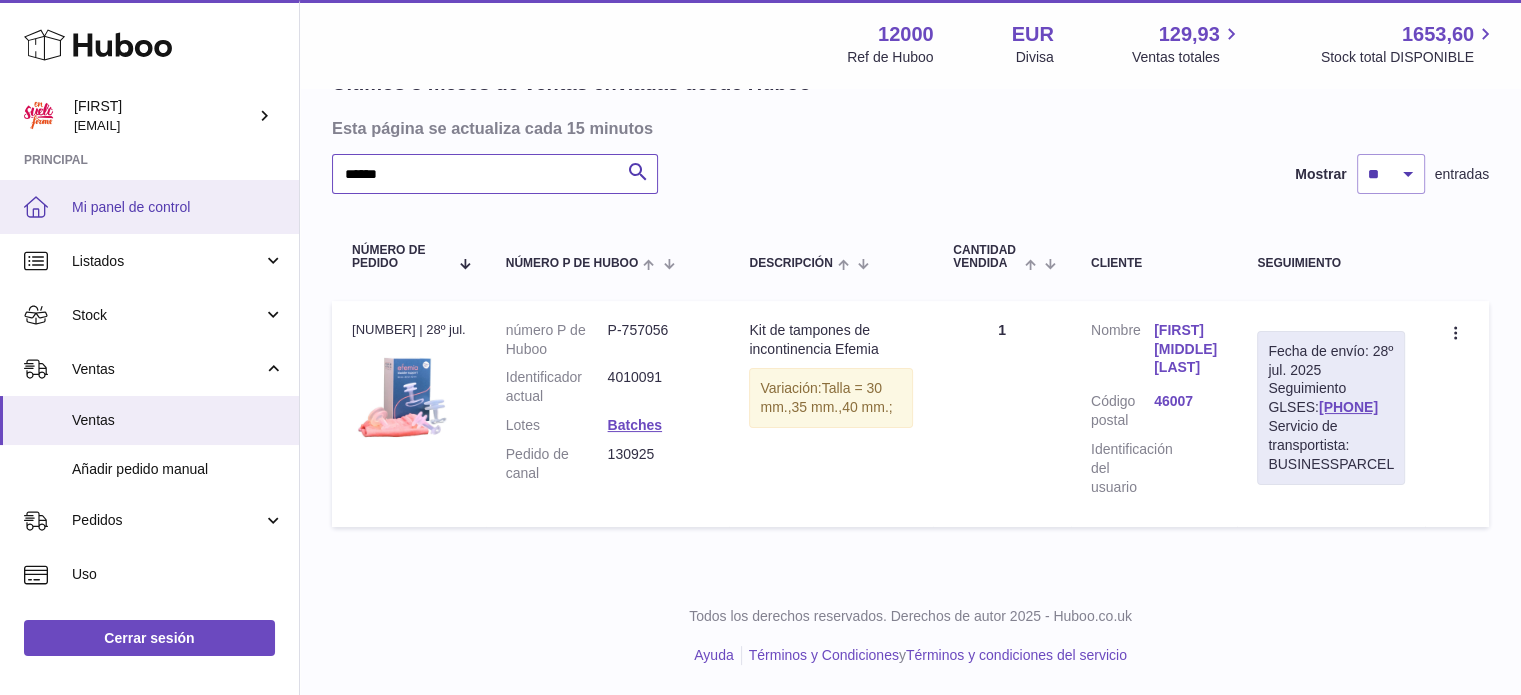 drag, startPoint x: 356, startPoint y: 179, endPoint x: 273, endPoint y: 193, distance: 84.17244 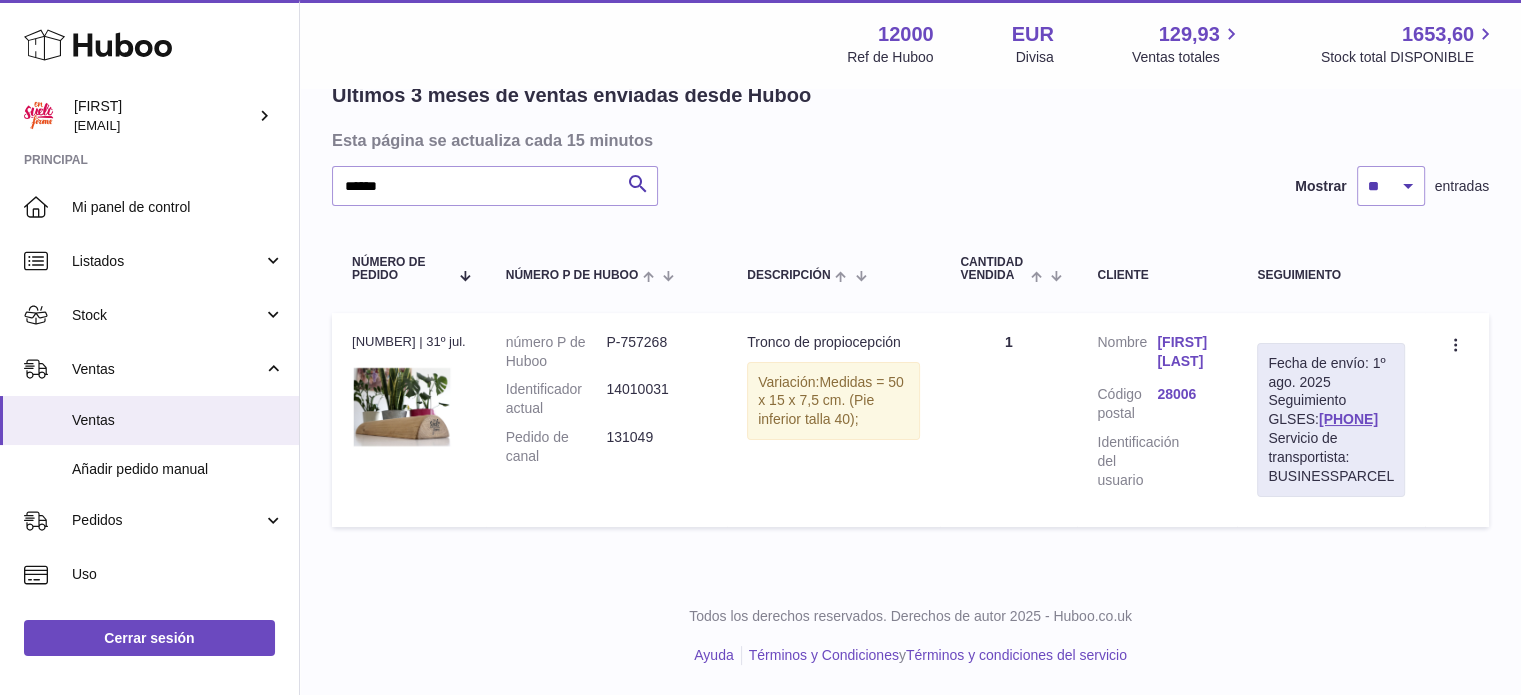 drag, startPoint x: 1400, startPoint y: 422, endPoint x: 1263, endPoint y: 423, distance: 137.00365 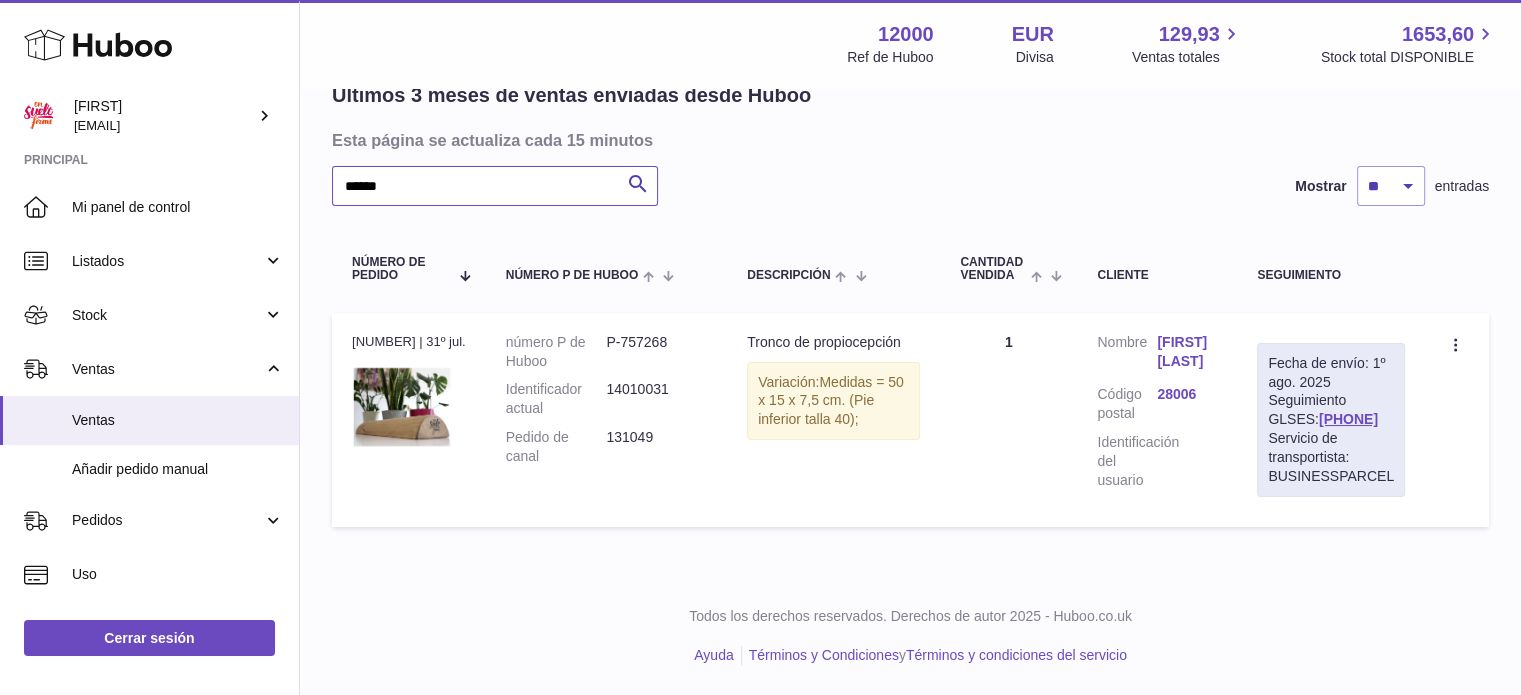 drag, startPoint x: 428, startPoint y: 175, endPoint x: 333, endPoint y: 173, distance: 95.02105 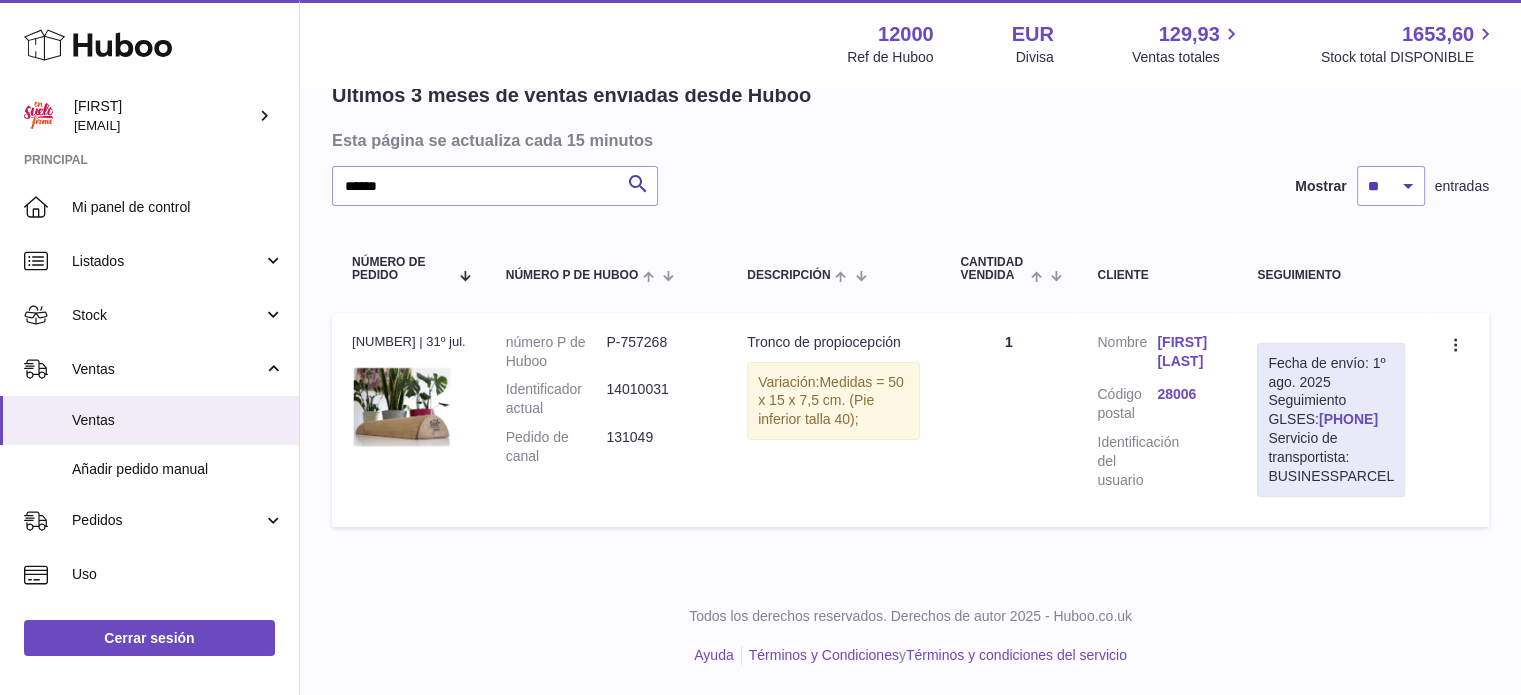 click on "61280242529714" at bounding box center (1348, 419) 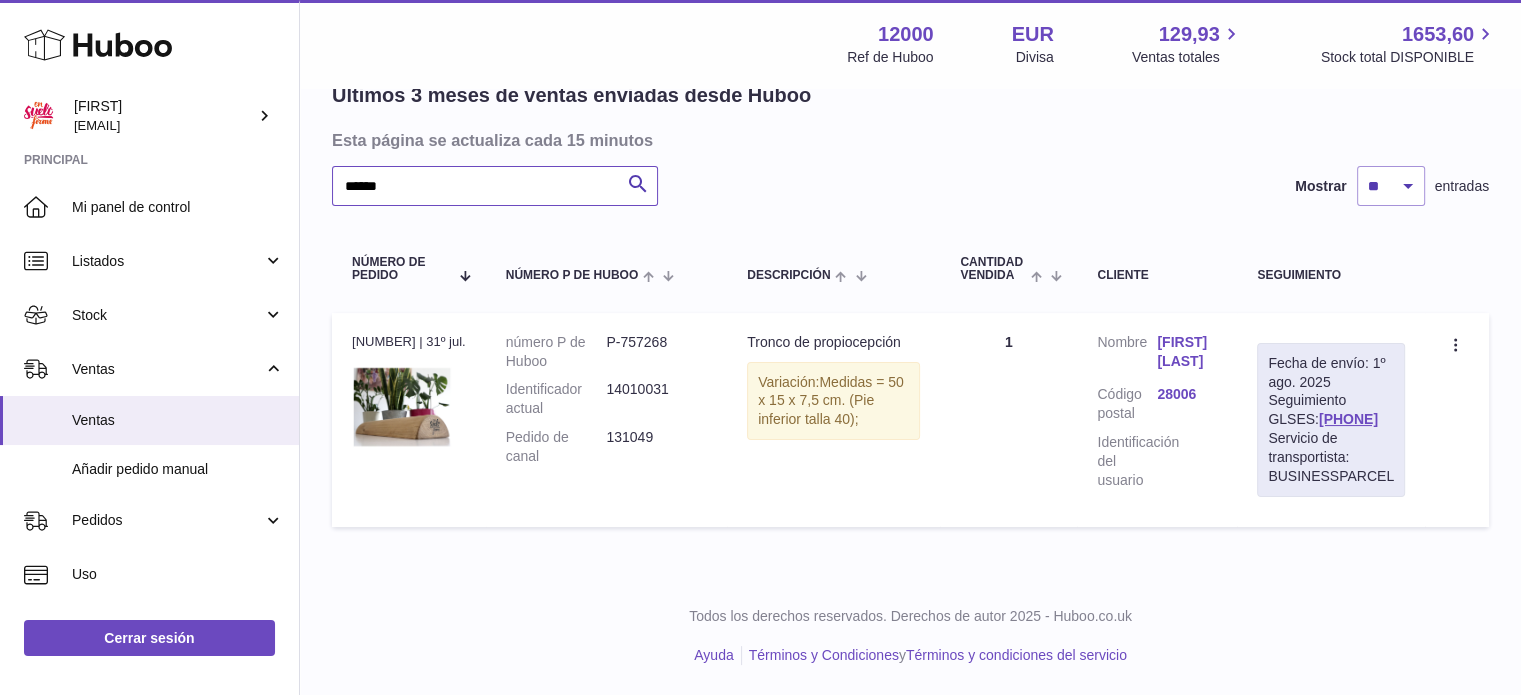 click on "******" at bounding box center (495, 186) 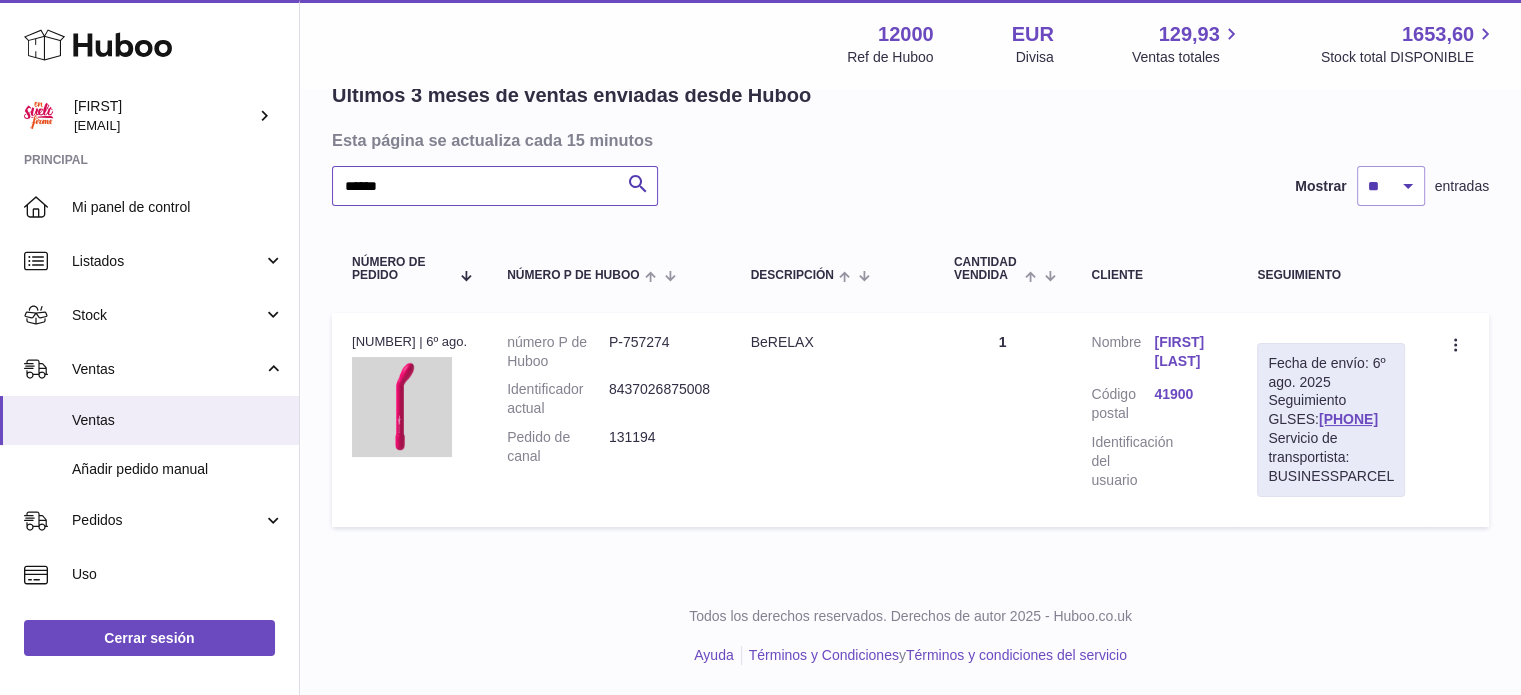 type on "******" 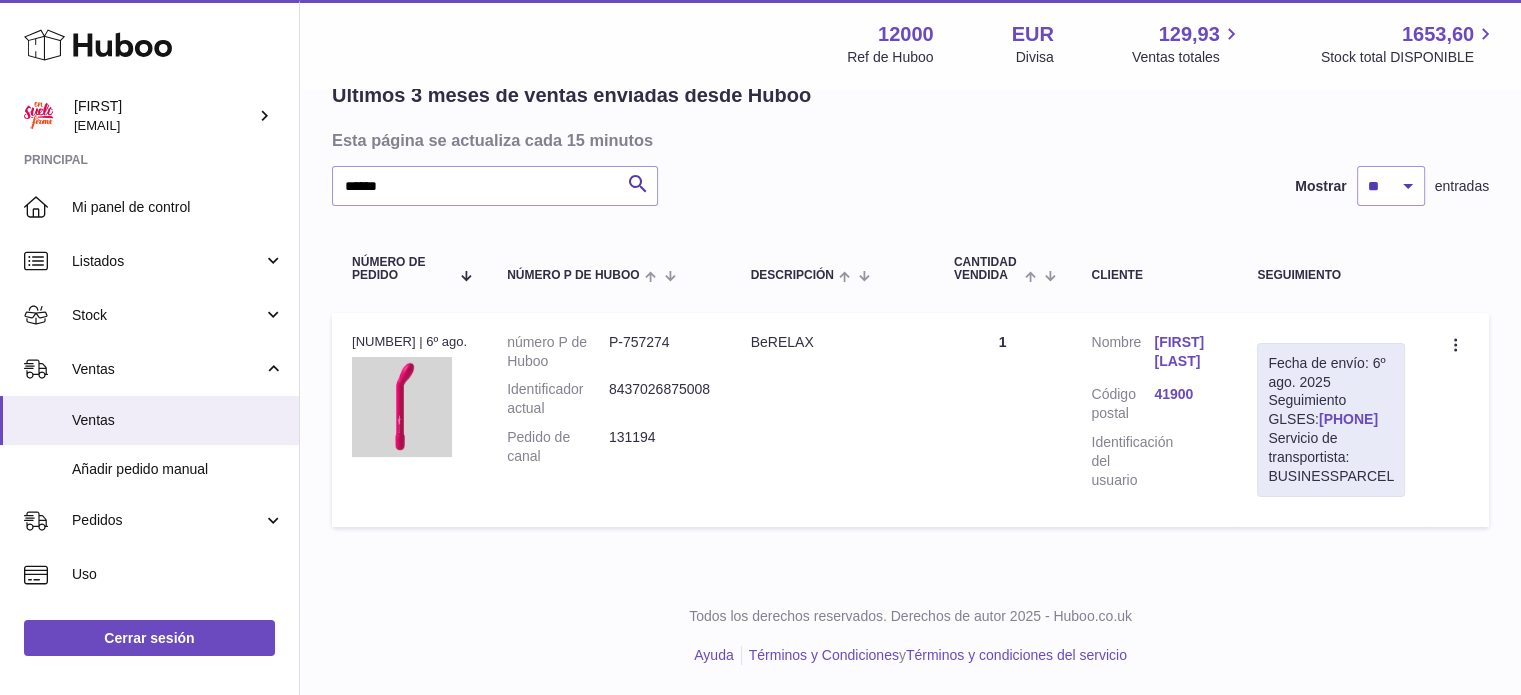 drag, startPoint x: 1397, startPoint y: 419, endPoint x: 1278, endPoint y: 419, distance: 119 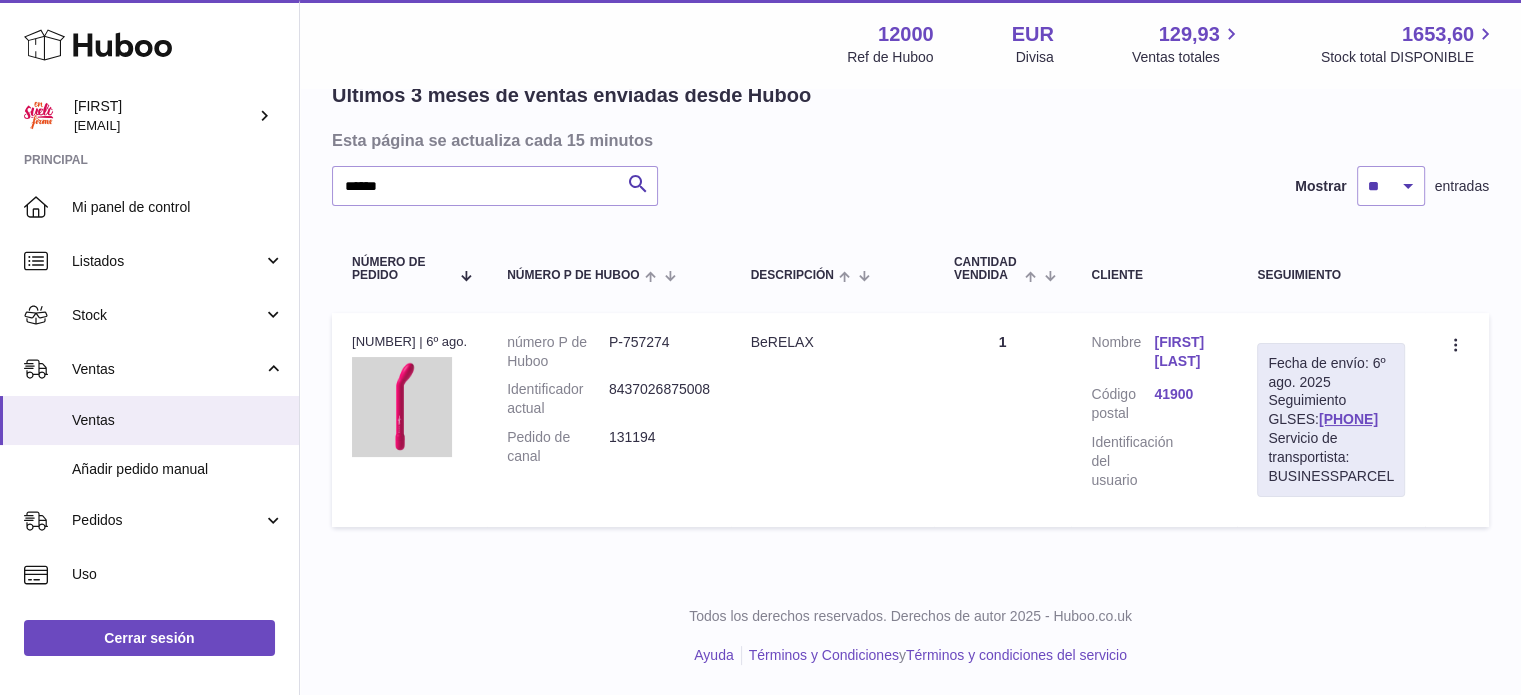 copy on "61280243446579" 